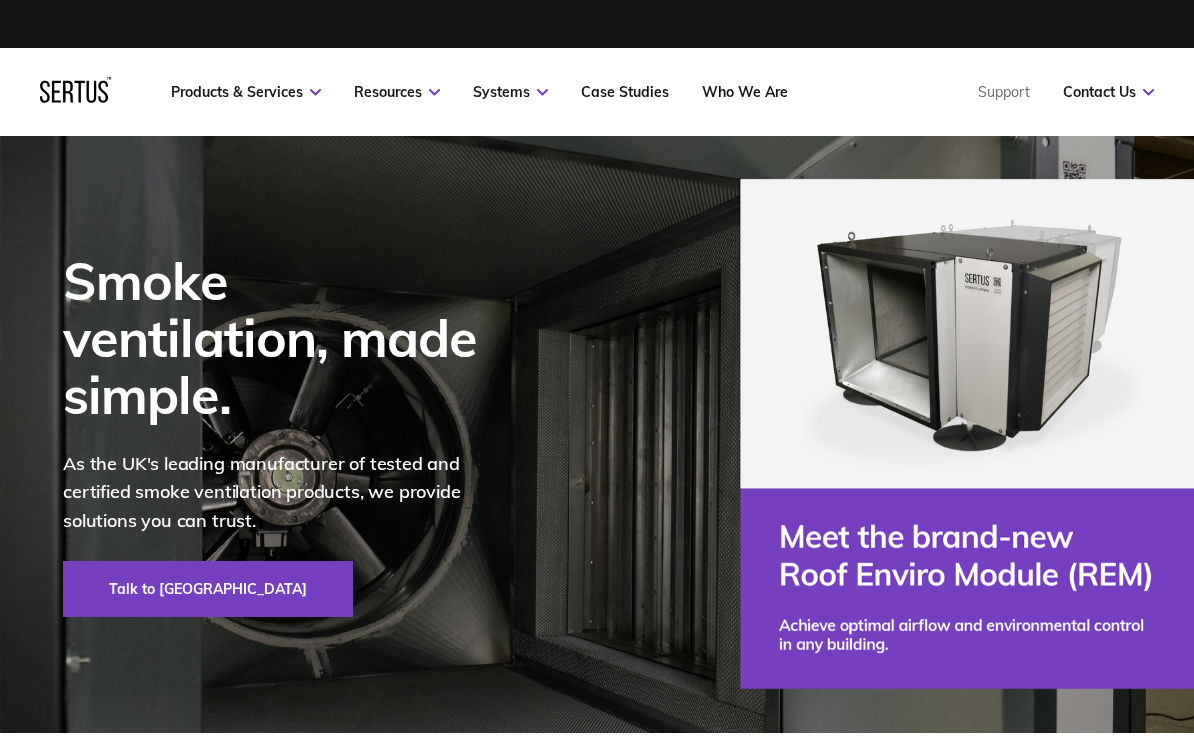 scroll, scrollTop: 0, scrollLeft: 0, axis: both 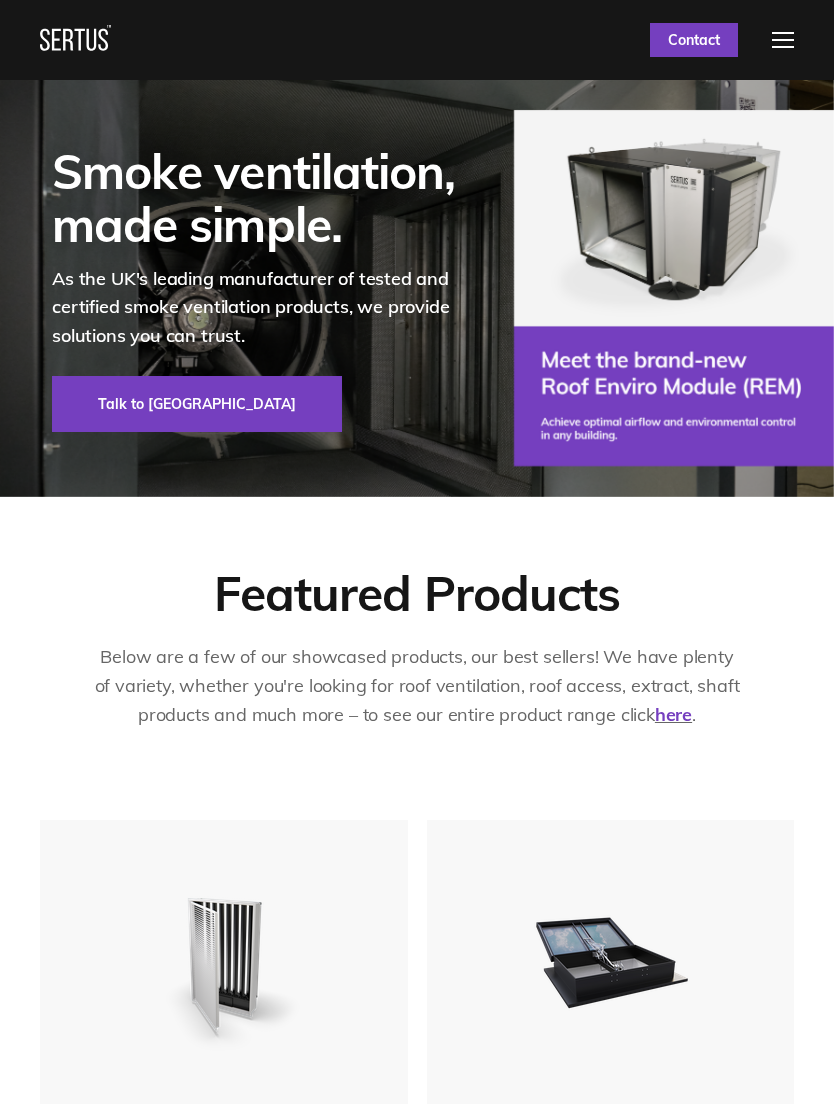 click at bounding box center (783, 40) 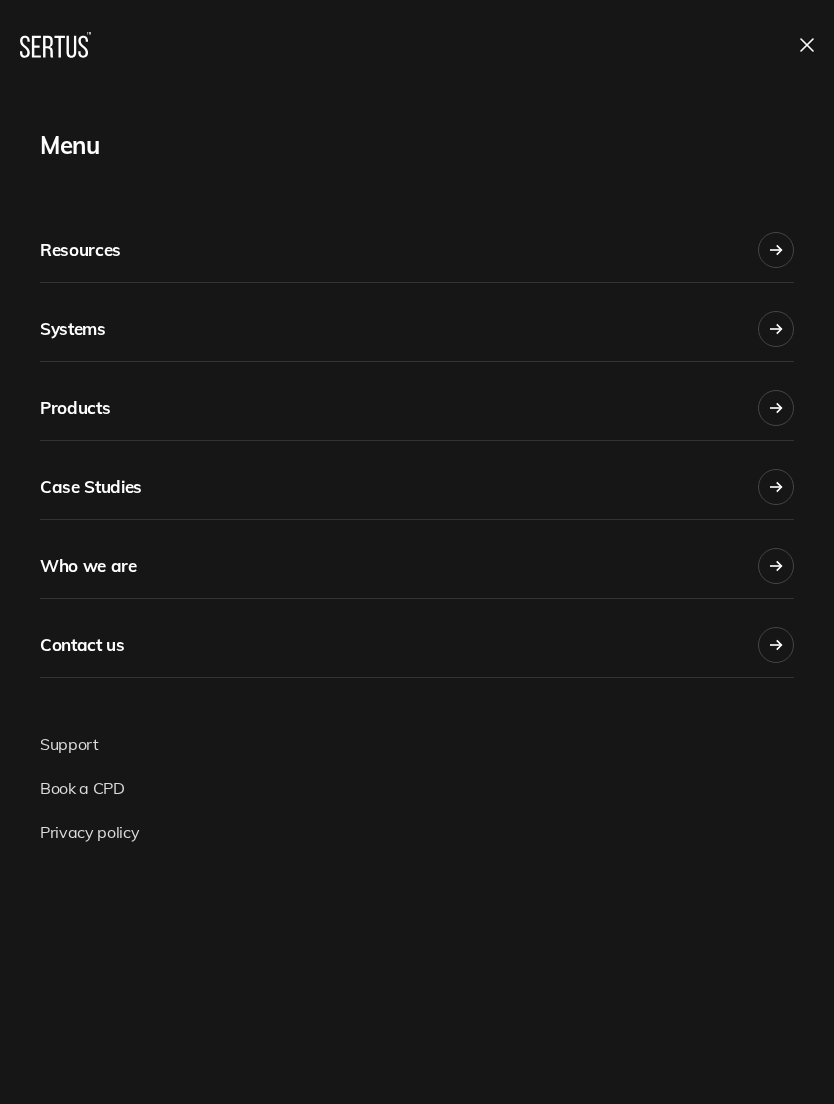 click at bounding box center (776, 250) 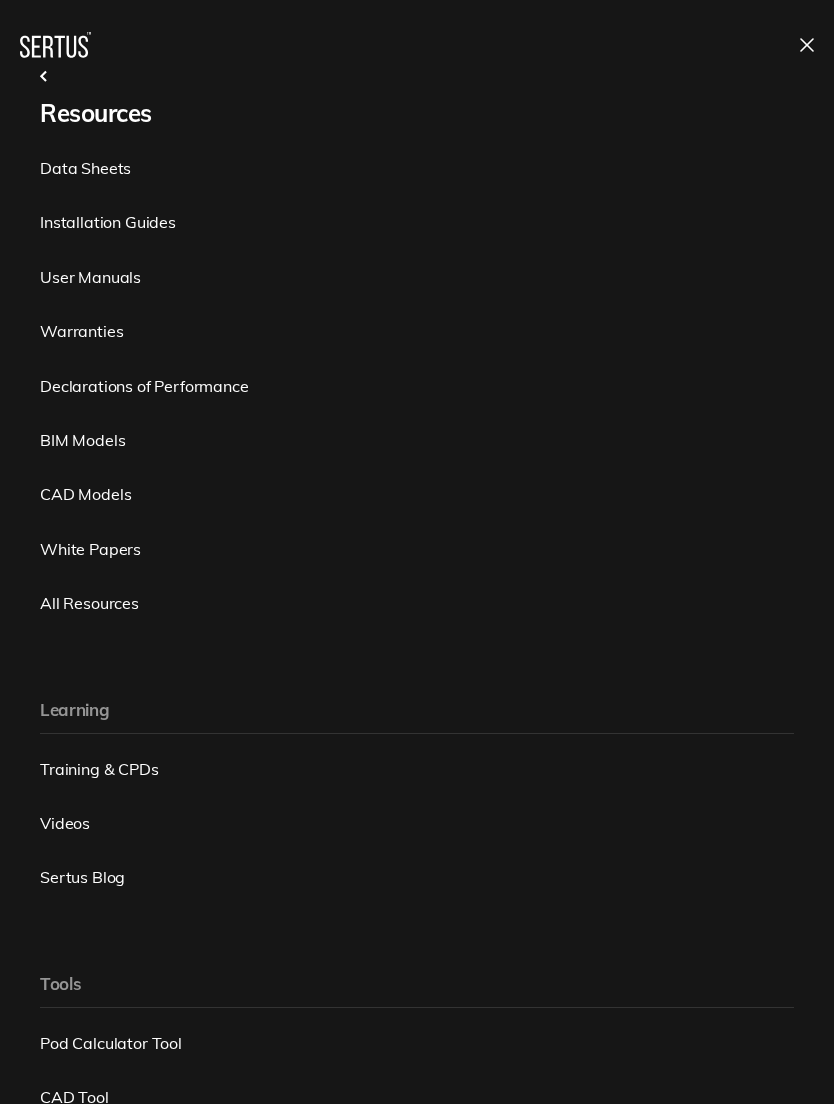 scroll, scrollTop: 132, scrollLeft: 0, axis: vertical 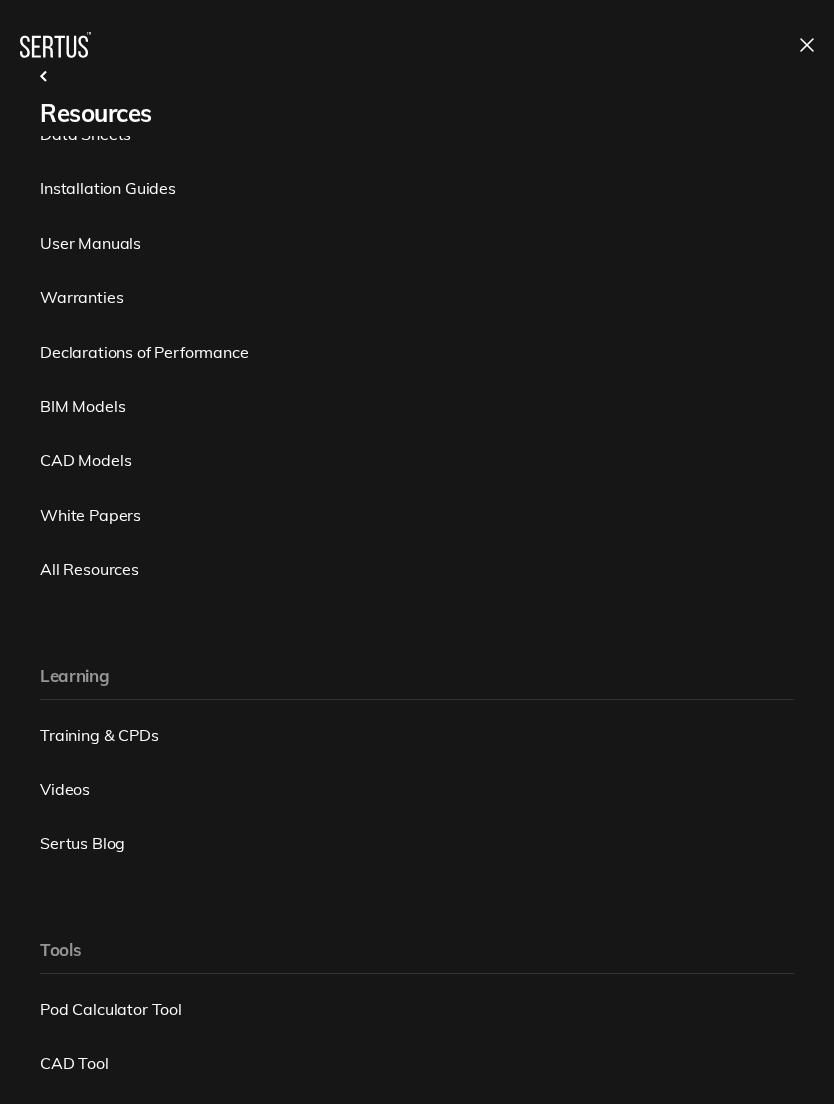 click on "Training & CPDs" 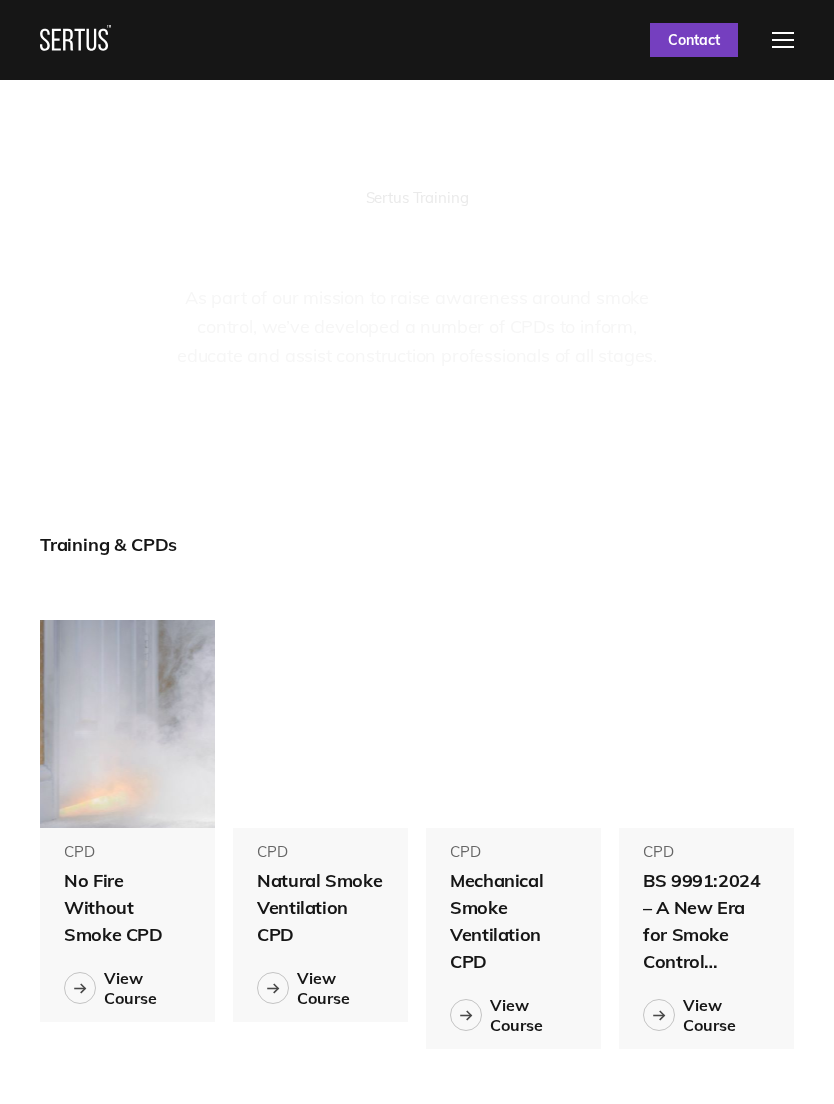 scroll, scrollTop: 844, scrollLeft: 755, axis: both 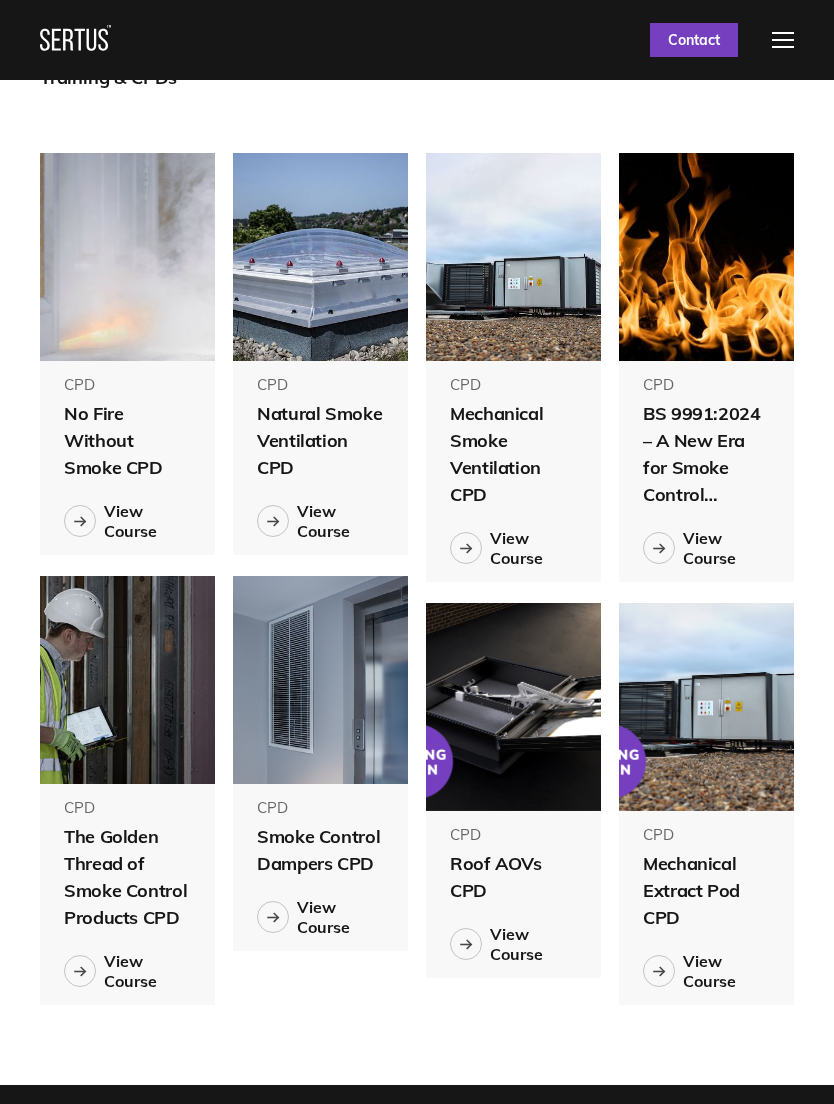 click at bounding box center (80, 521) 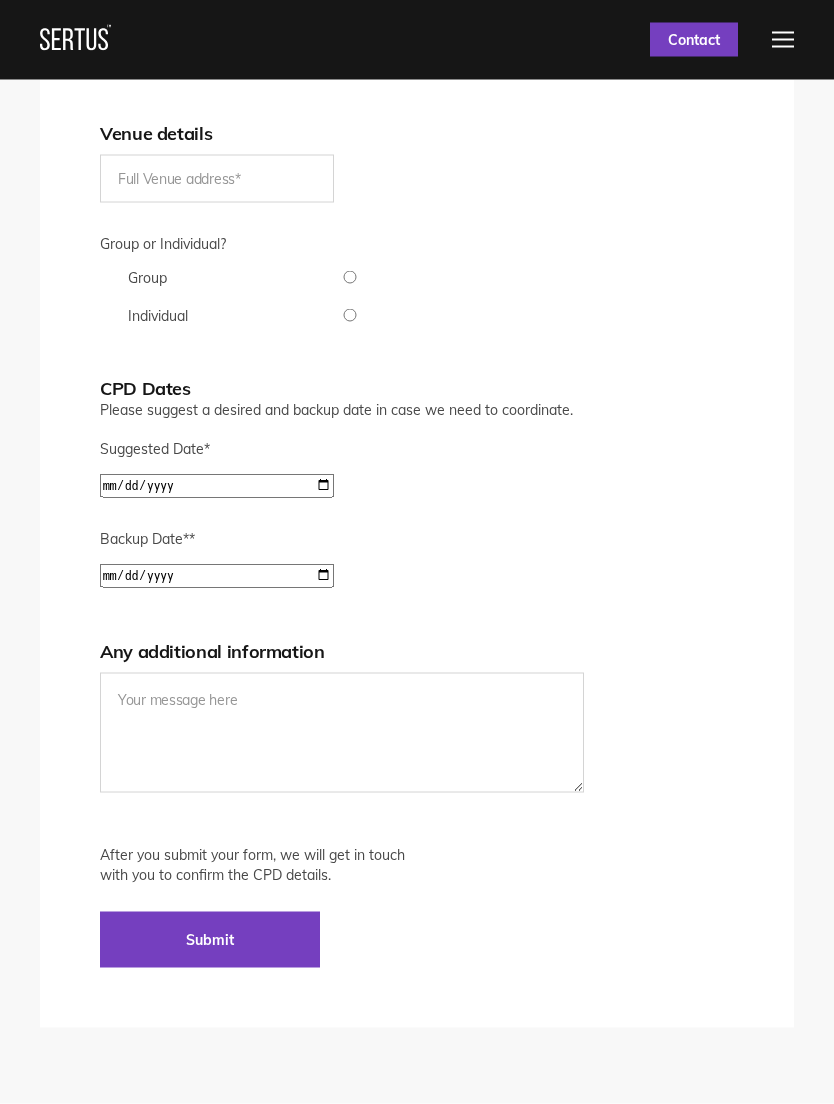 scroll, scrollTop: 3599, scrollLeft: 0, axis: vertical 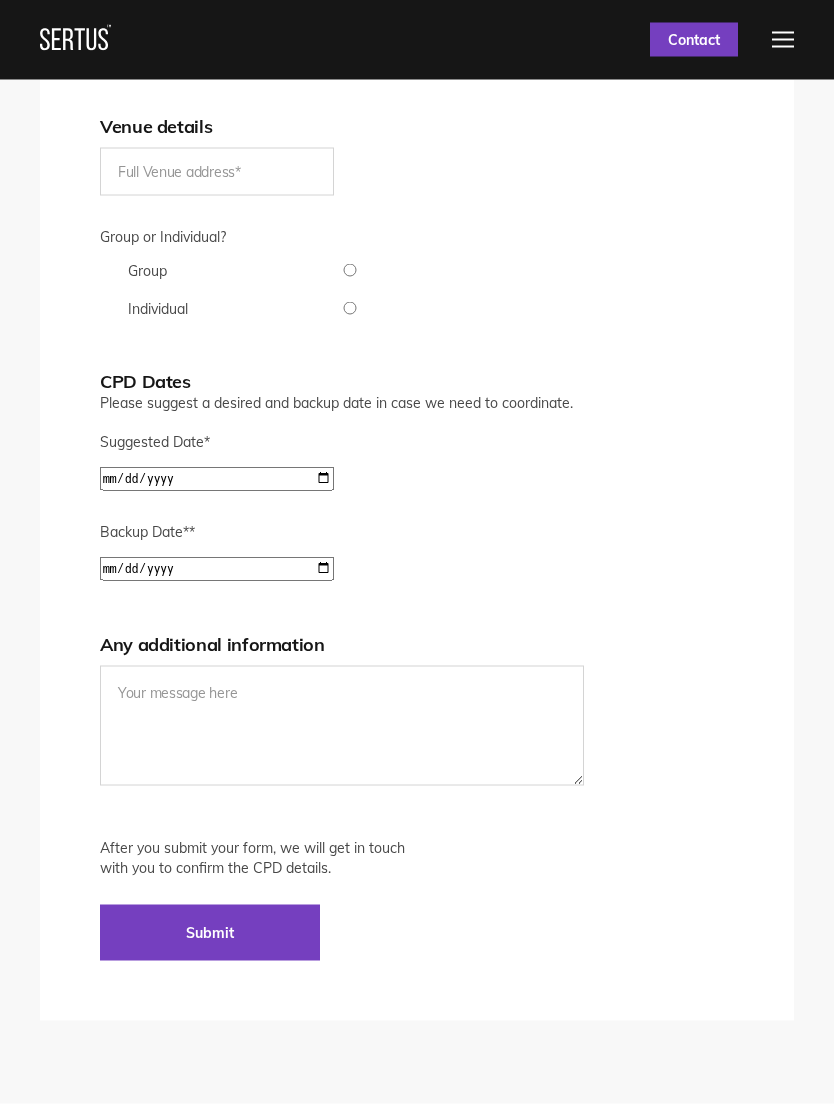 click on "Suggested Date *" at bounding box center (217, 479) 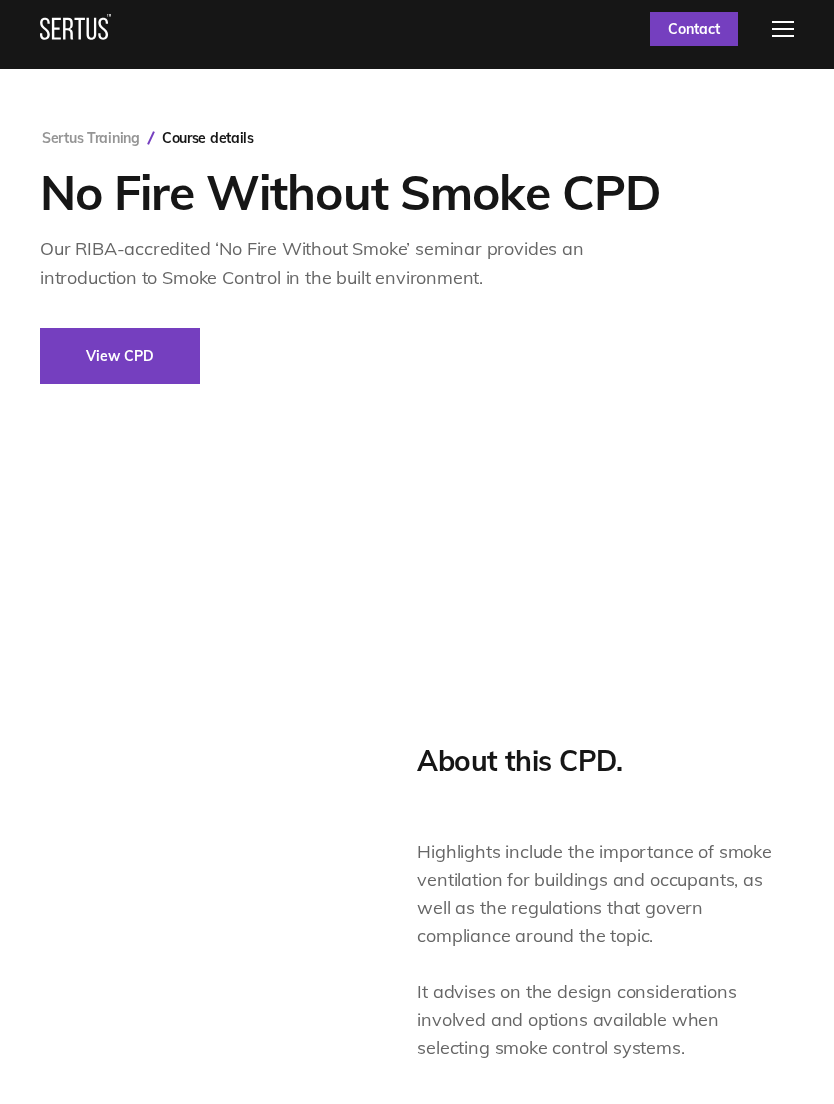 scroll, scrollTop: 0, scrollLeft: 0, axis: both 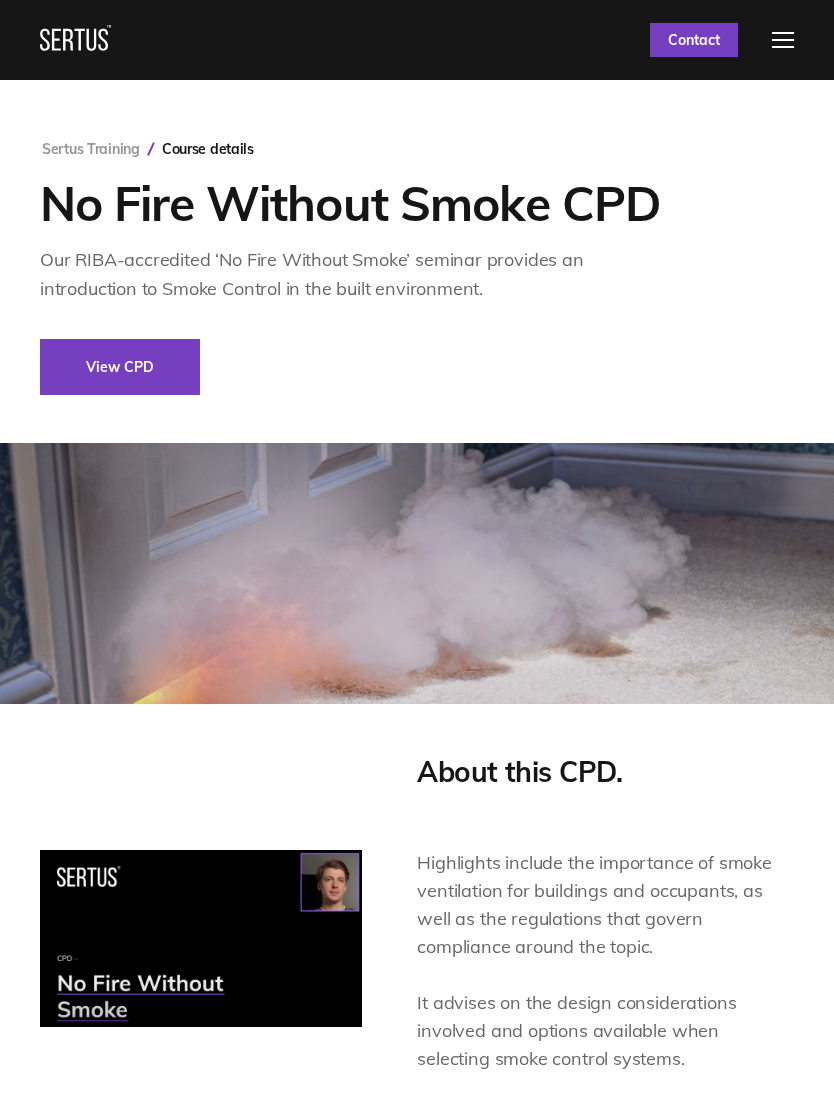 click at bounding box center (783, 40) 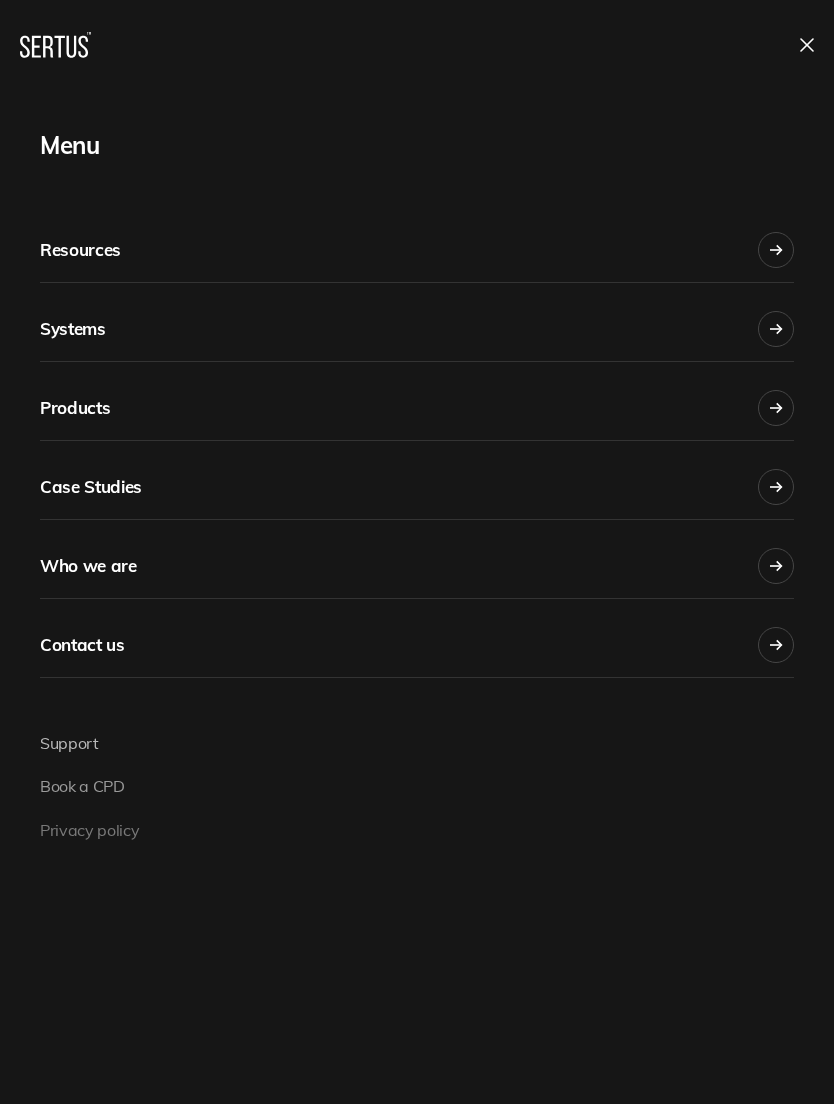 click at bounding box center [615, 45] 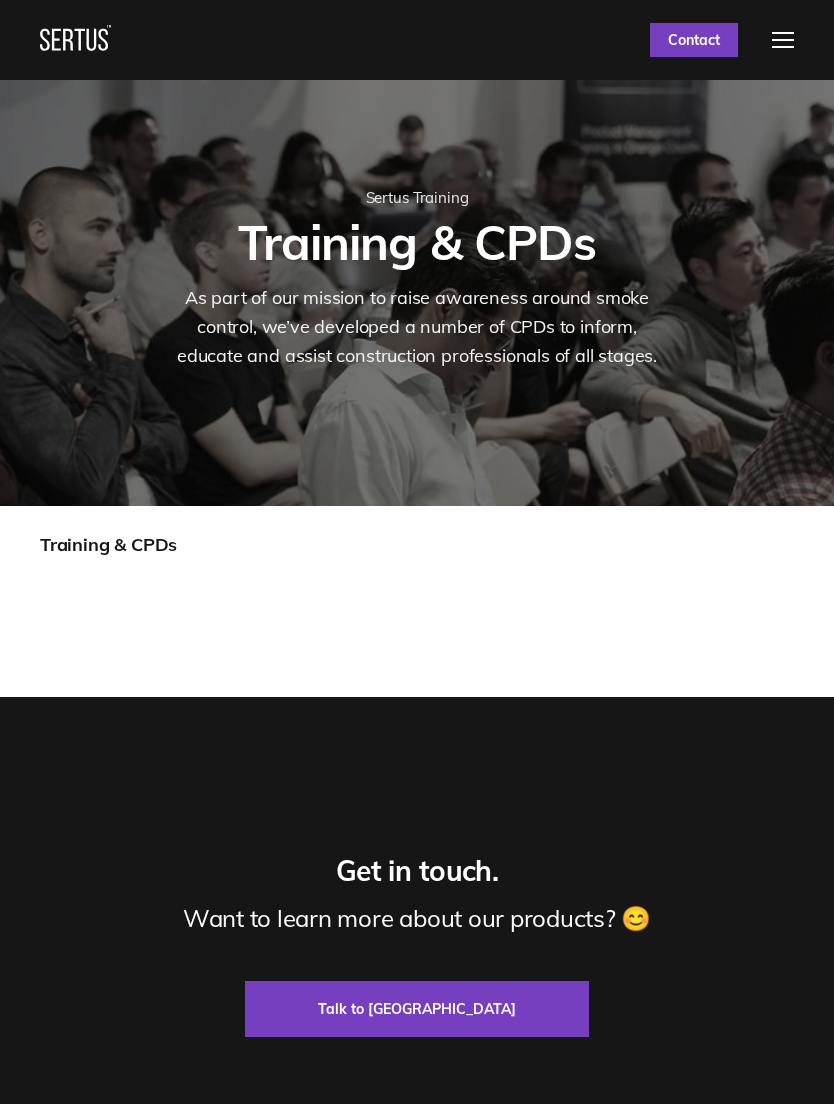 scroll, scrollTop: 509, scrollLeft: 0, axis: vertical 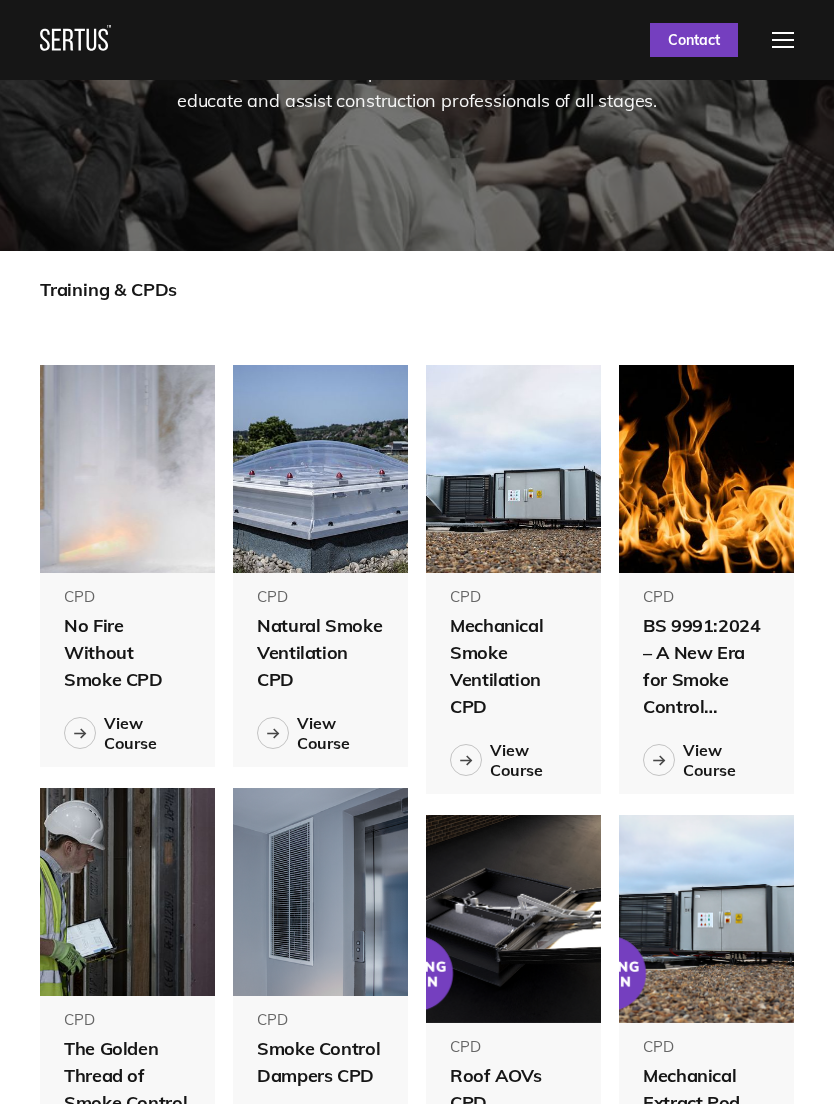 click on "No Fire Without Smoke CPD" at bounding box center (127, 652) 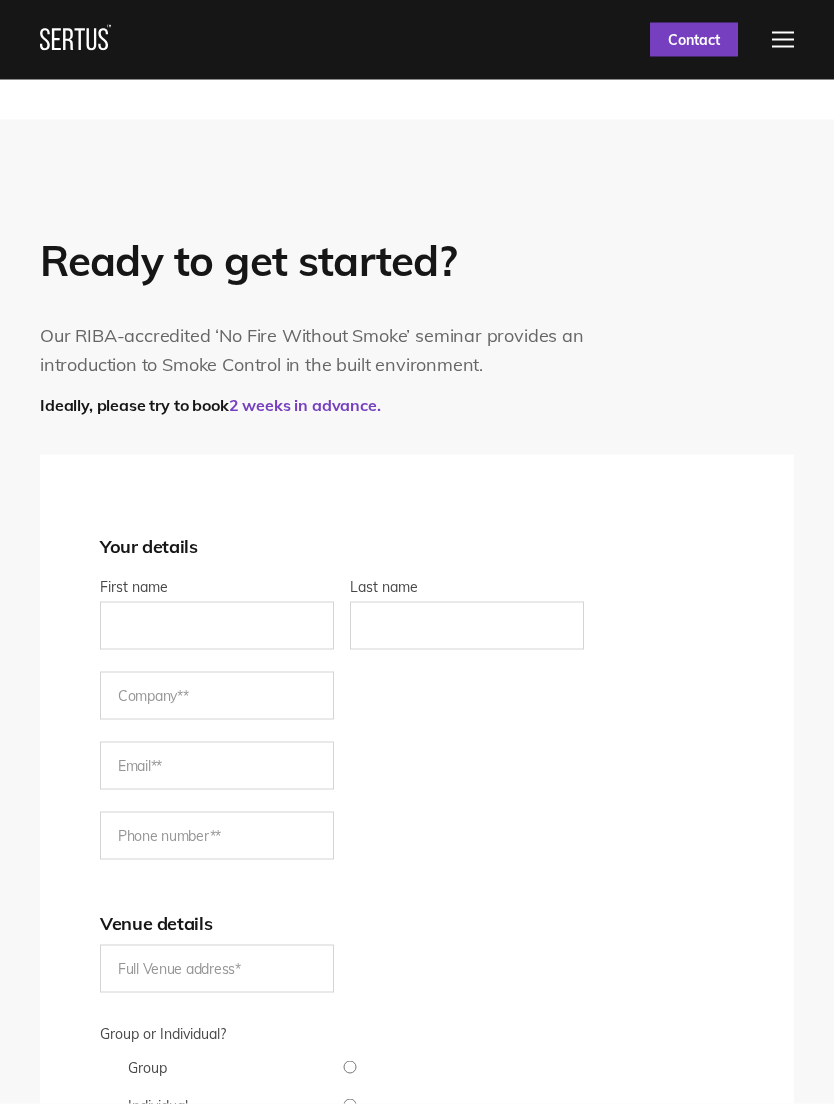 scroll, scrollTop: 2918, scrollLeft: 0, axis: vertical 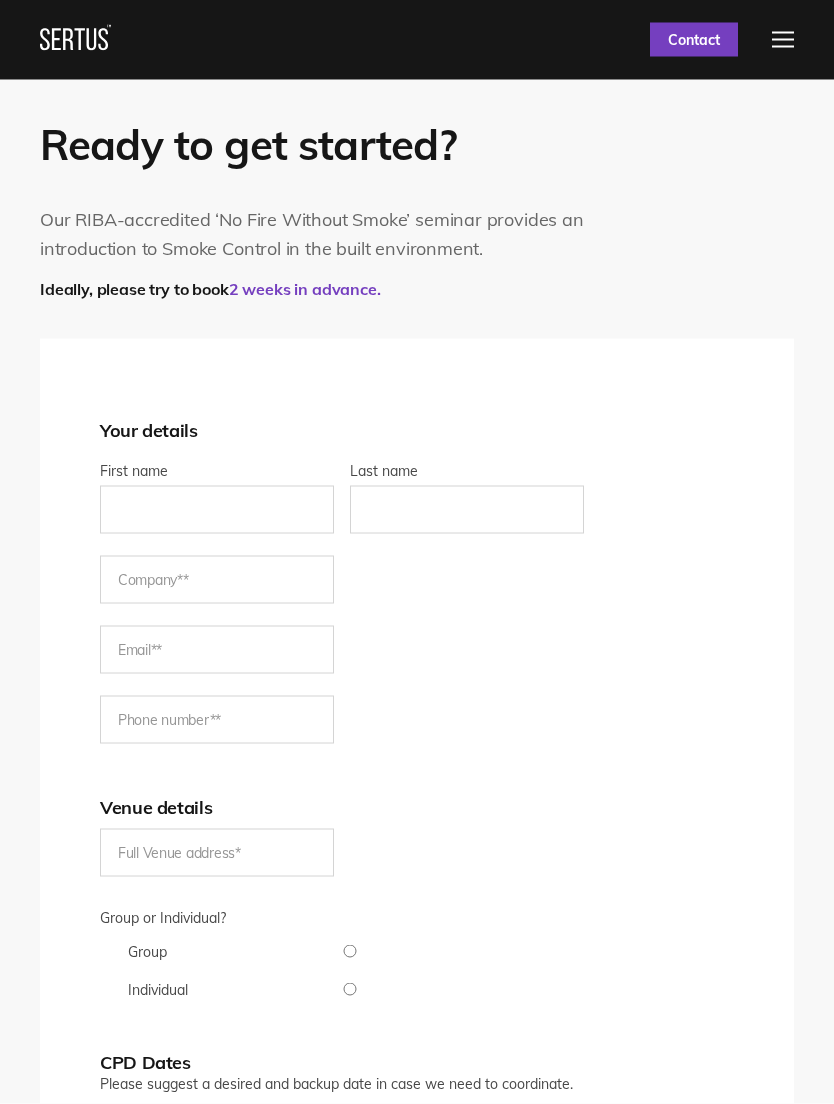 click on "2 weeks in advance." at bounding box center [305, 289] 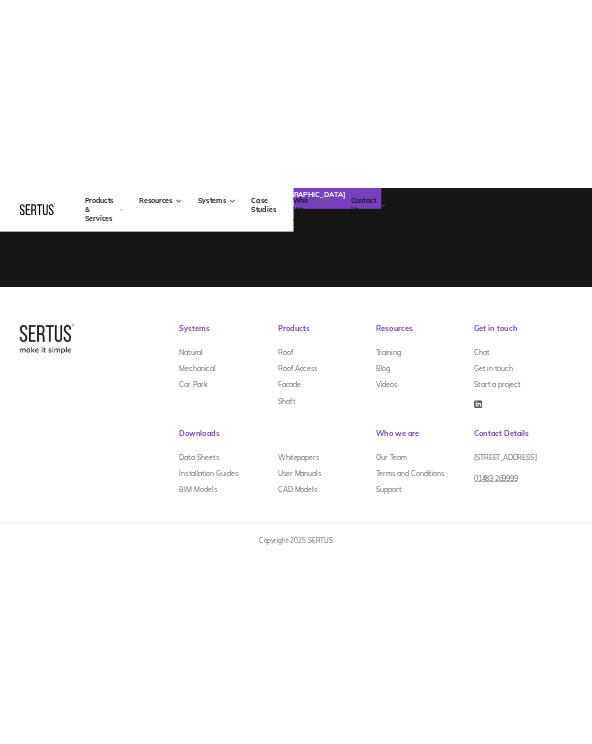 scroll, scrollTop: 4376, scrollLeft: 0, axis: vertical 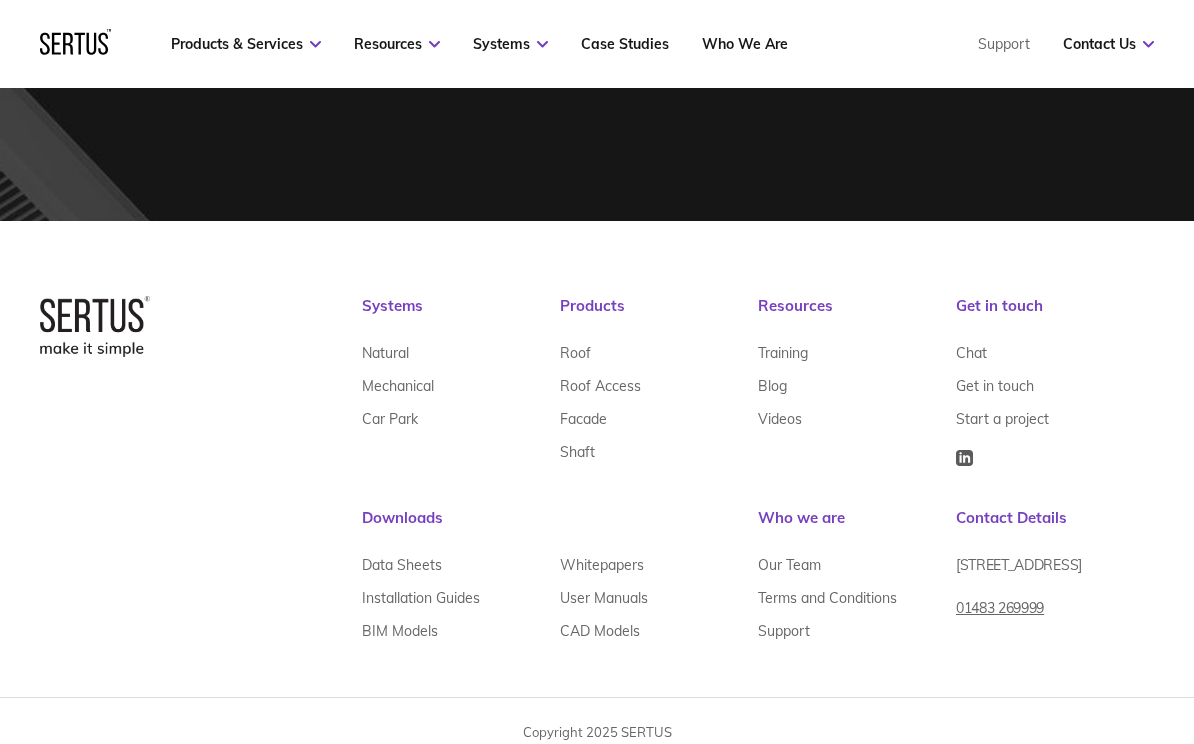 click on "CAD Models" at bounding box center [600, 630] 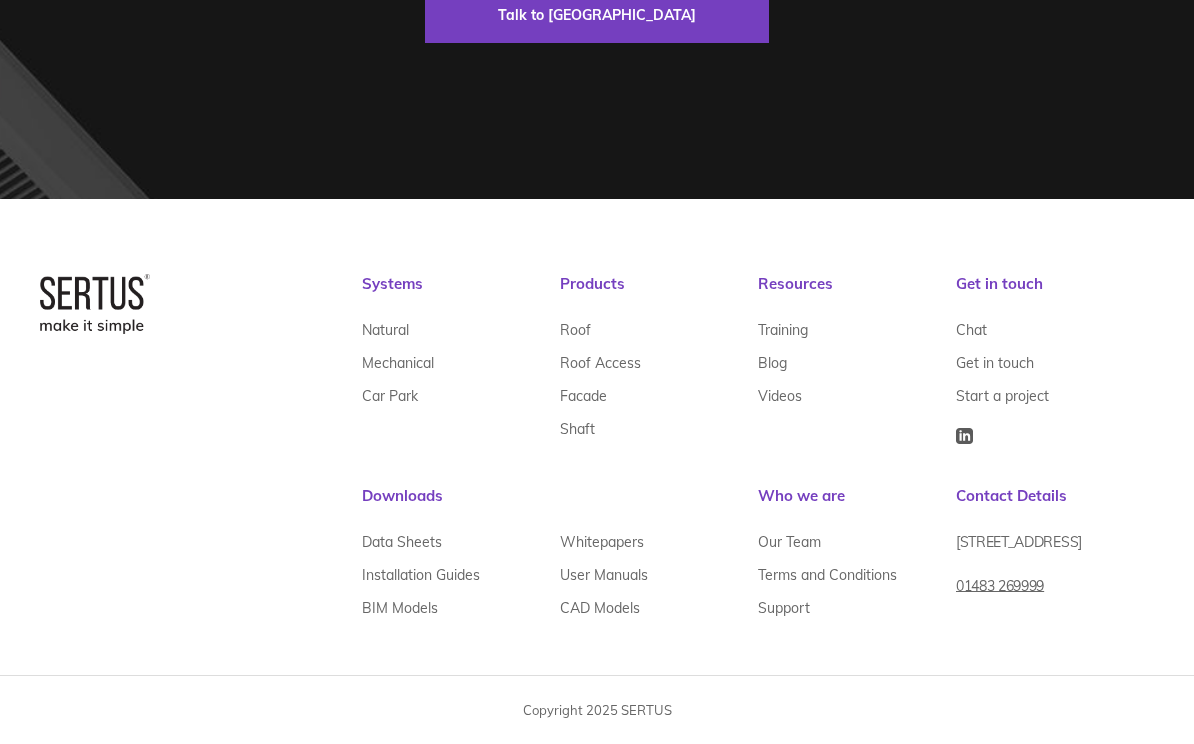 scroll, scrollTop: 0, scrollLeft: 0, axis: both 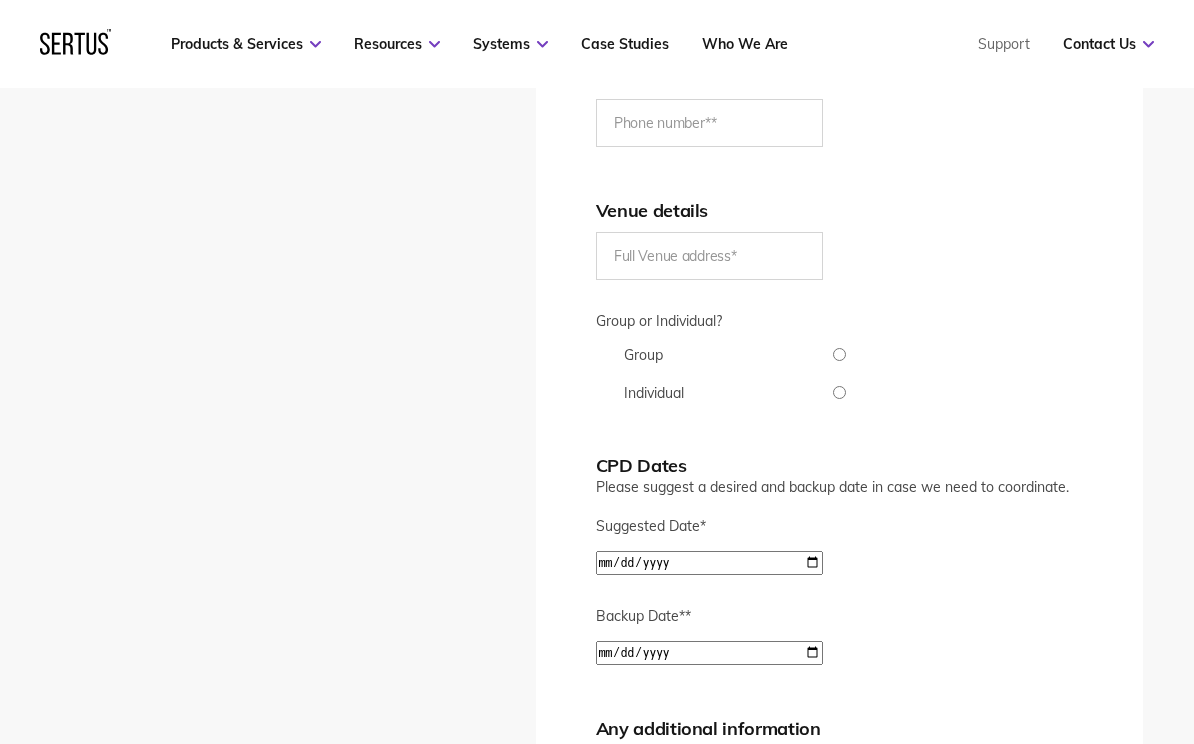 click on "Individual" at bounding box center (839, 393) 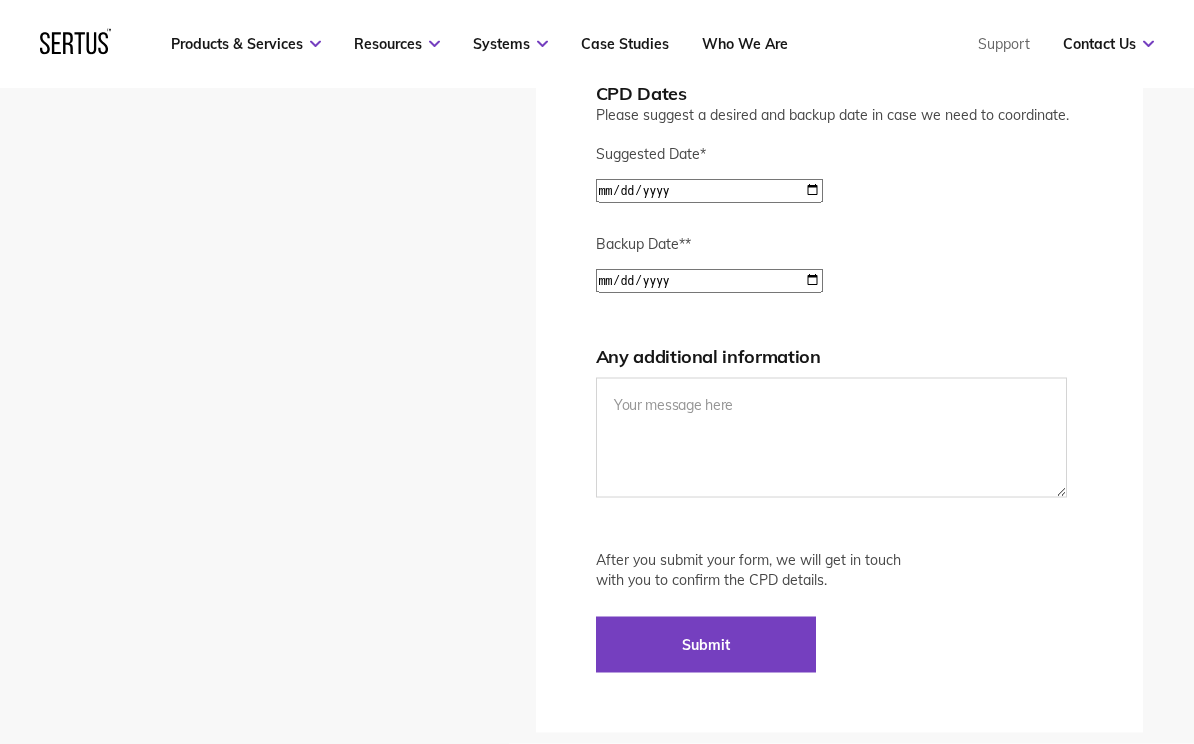 scroll, scrollTop: 4090, scrollLeft: 0, axis: vertical 